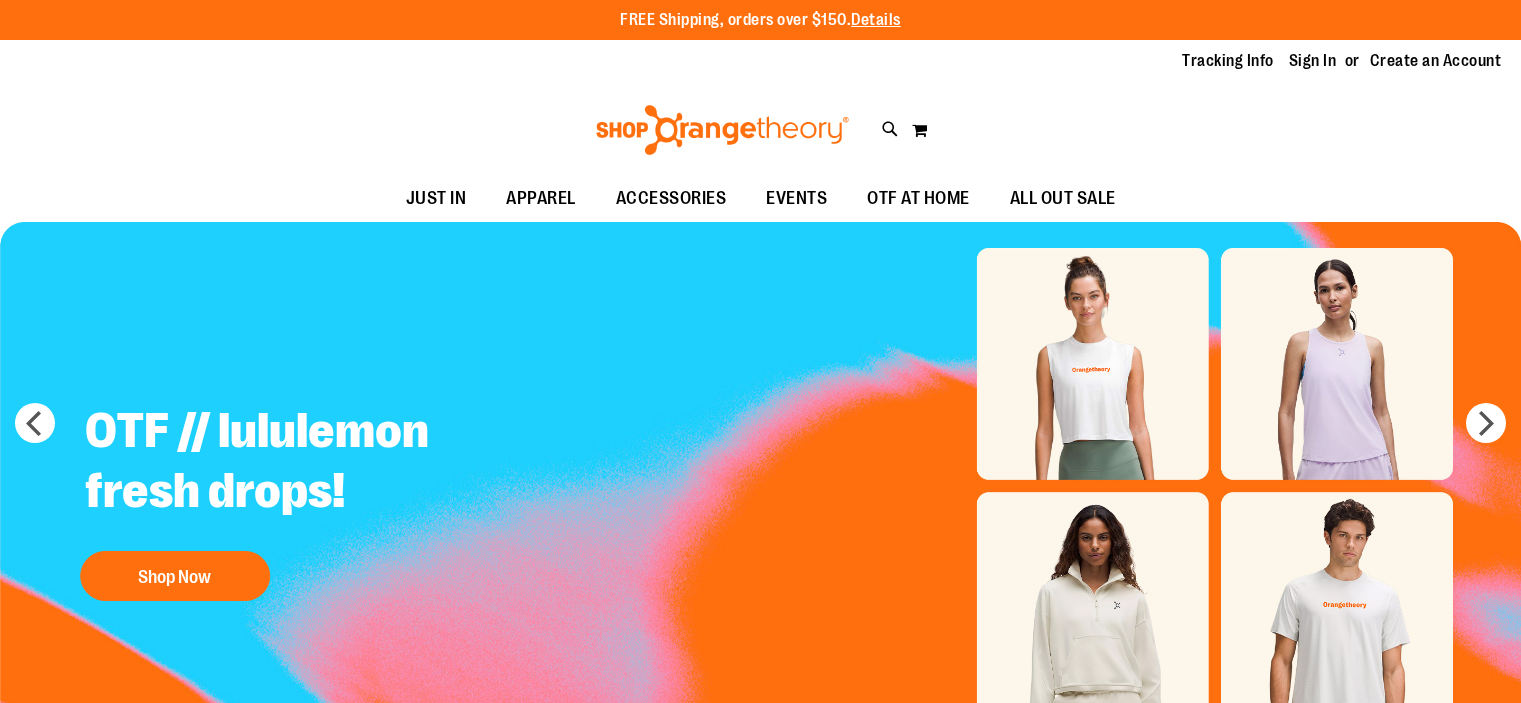 scroll, scrollTop: 0, scrollLeft: 0, axis: both 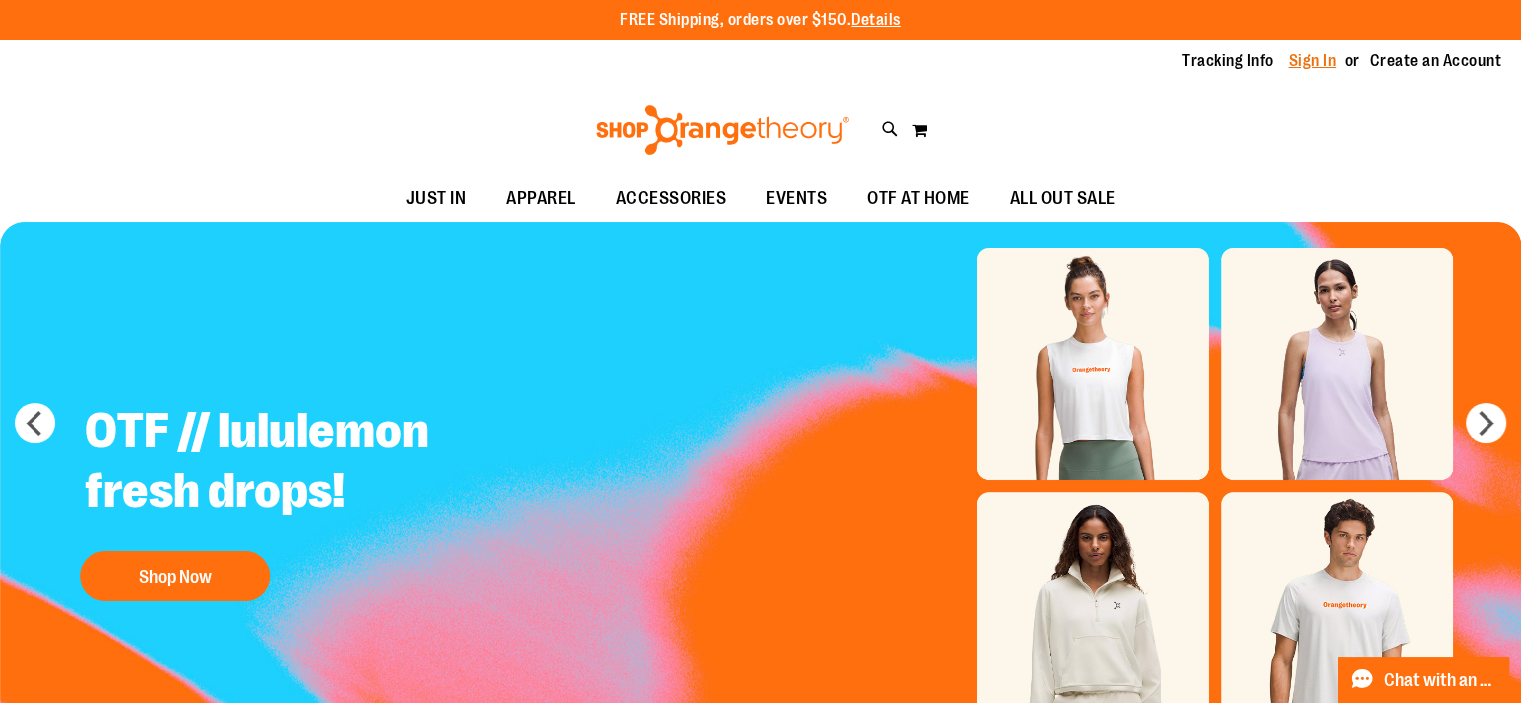 type on "**********" 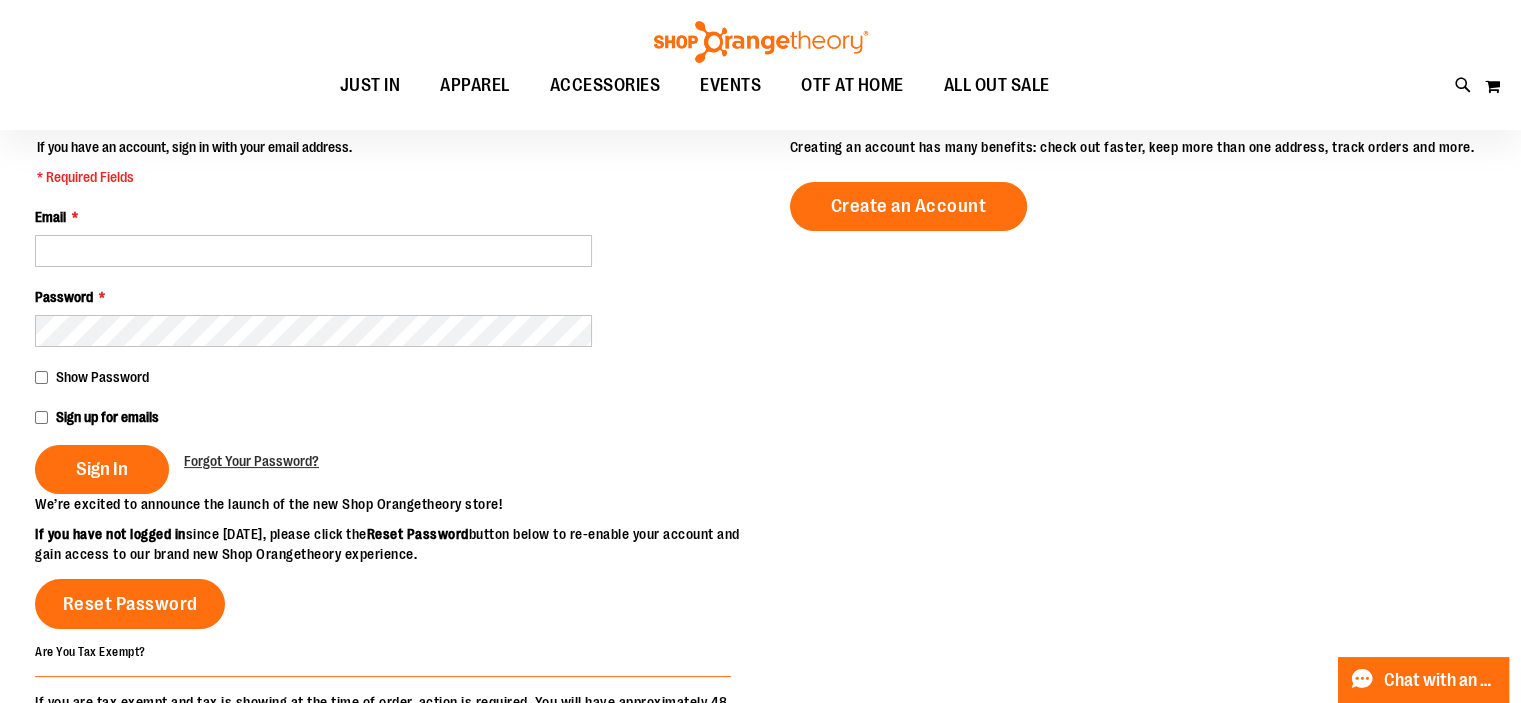 scroll, scrollTop: 216, scrollLeft: 0, axis: vertical 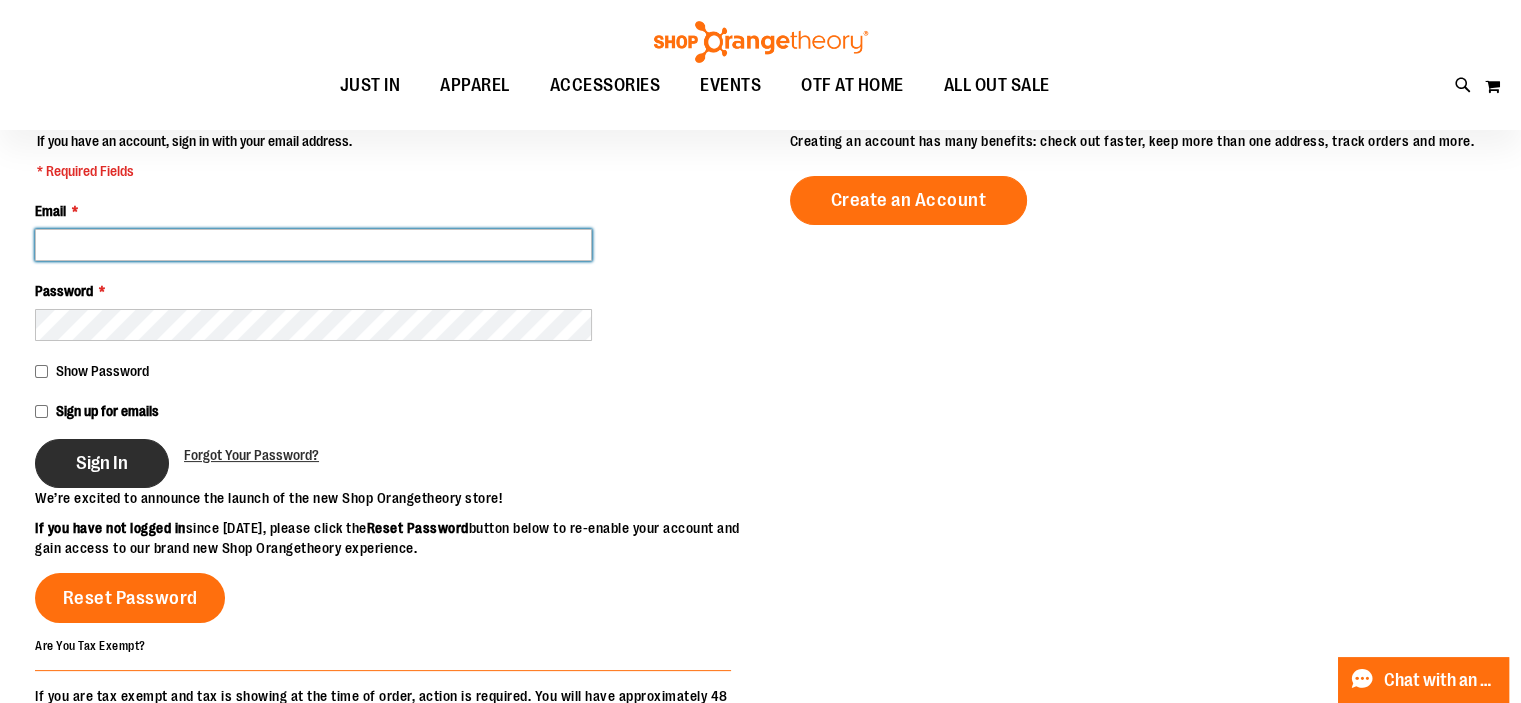 type on "**********" 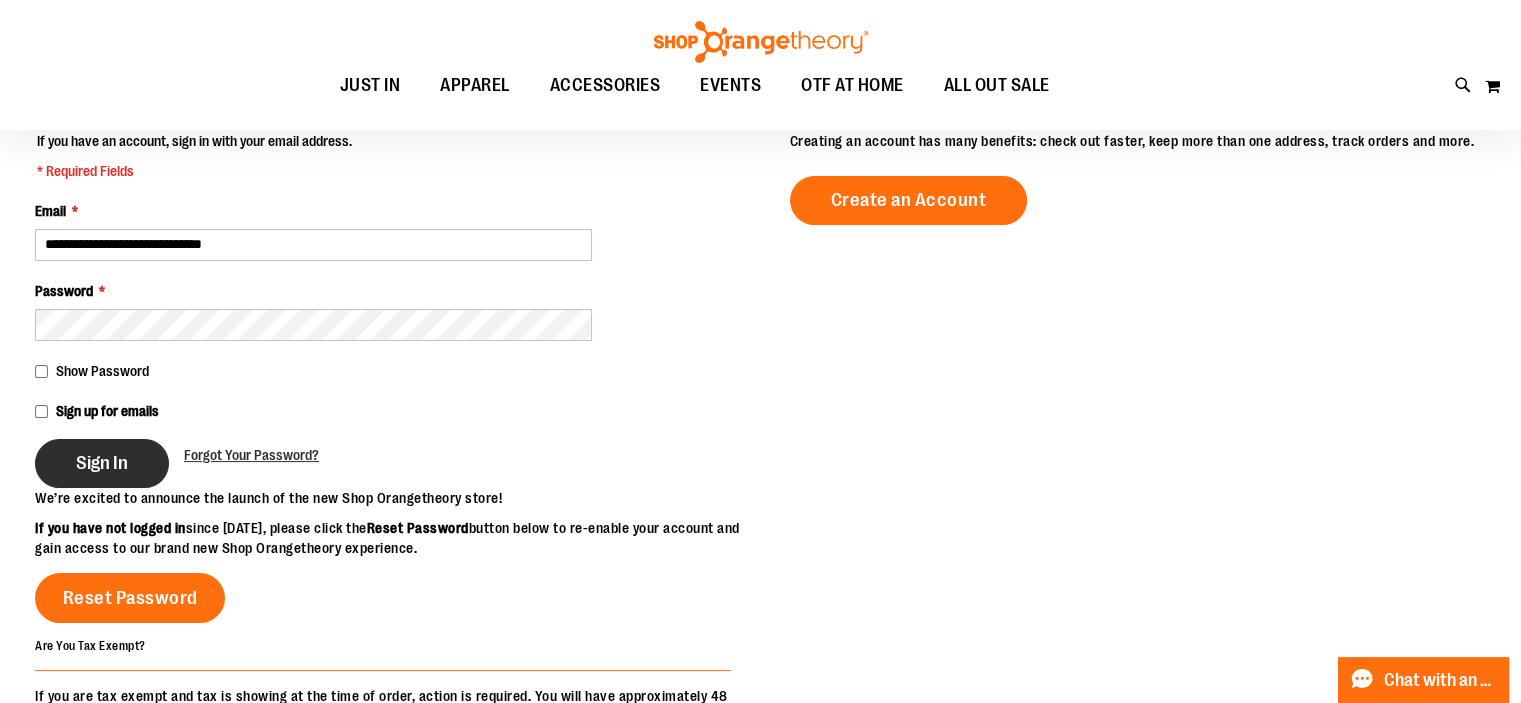 type on "**********" 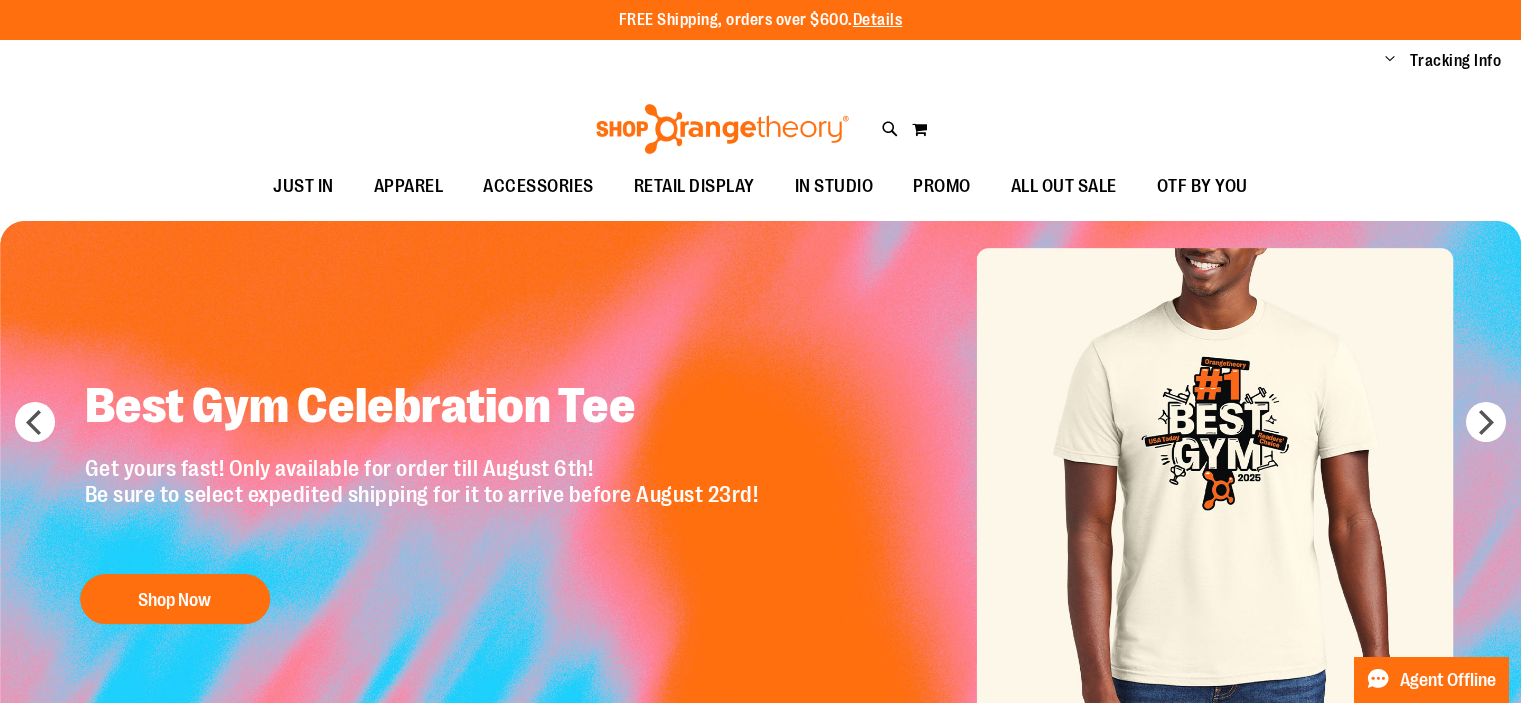 scroll, scrollTop: 0, scrollLeft: 0, axis: both 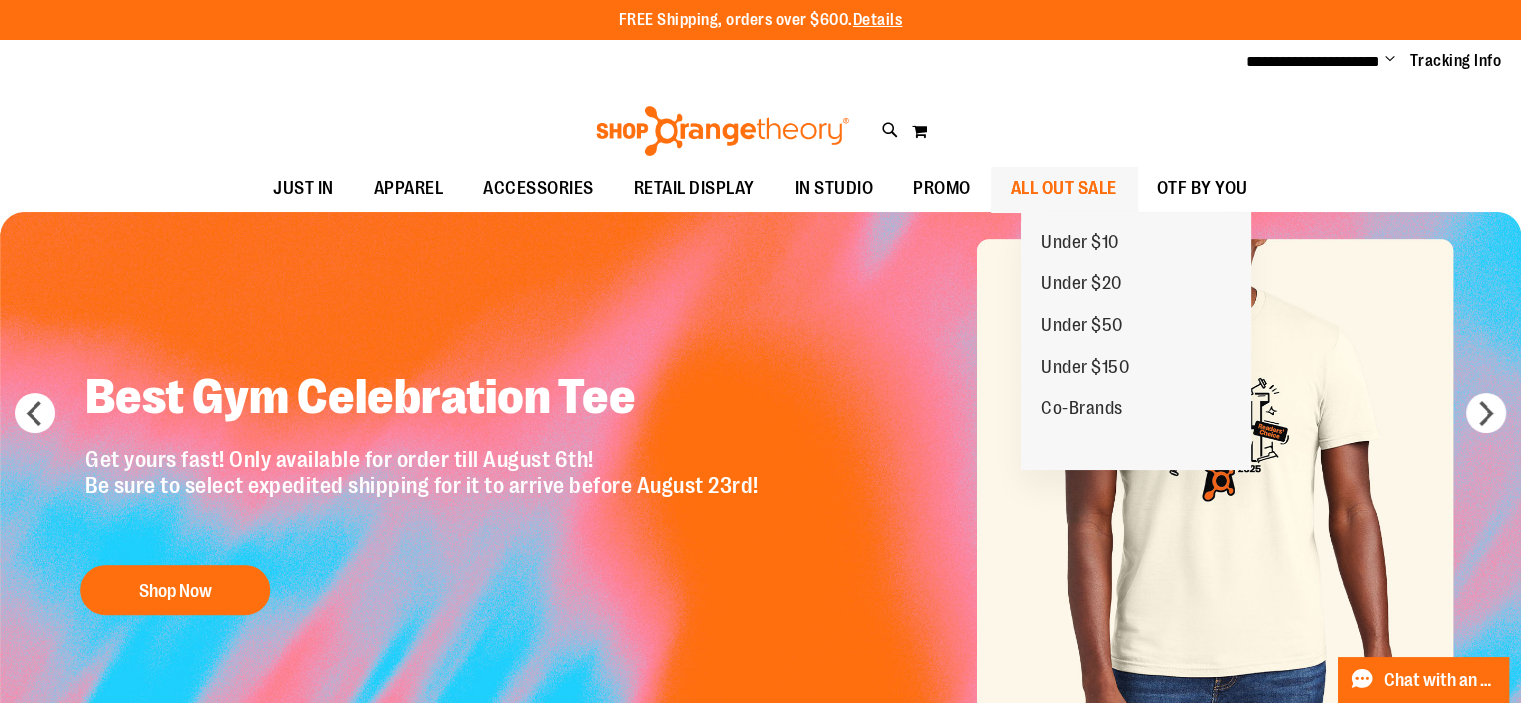 type on "**********" 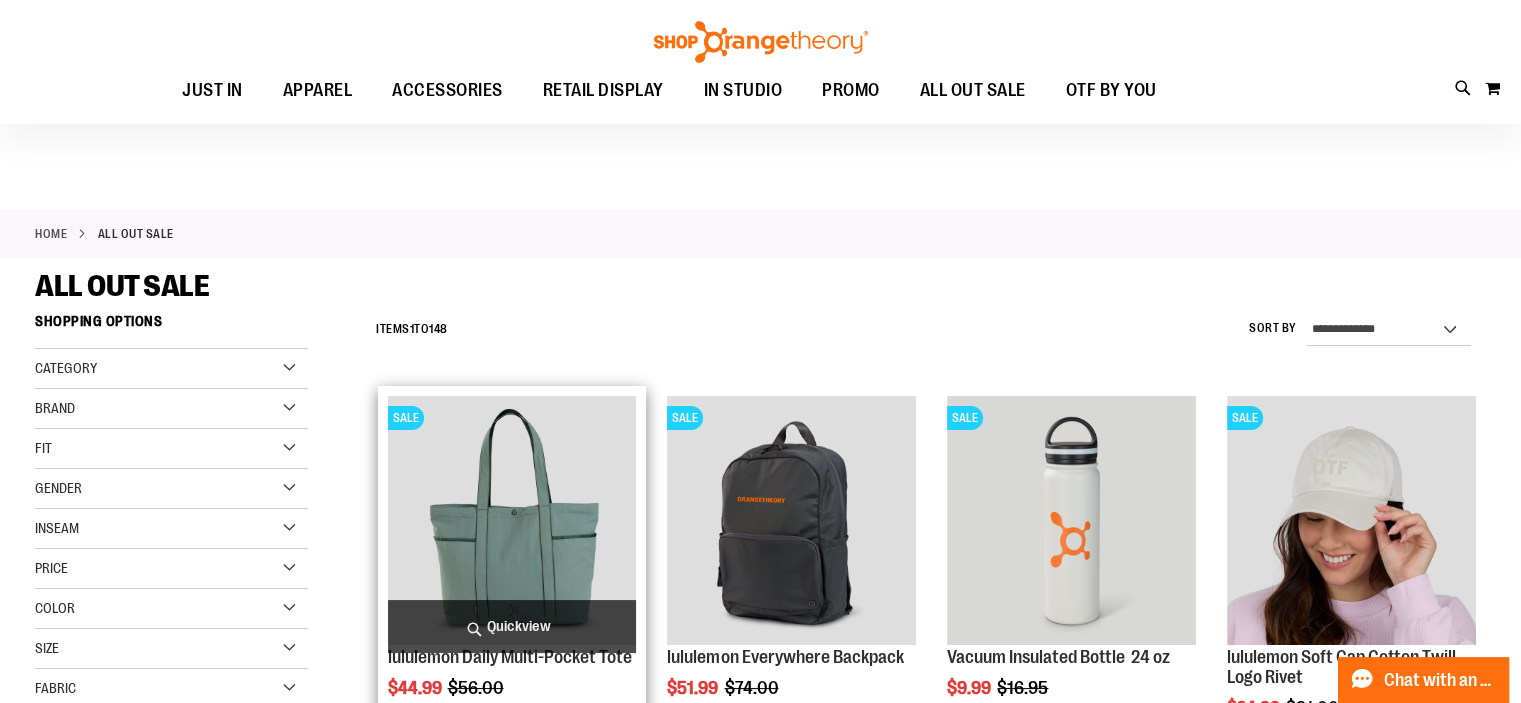 scroll, scrollTop: 281, scrollLeft: 0, axis: vertical 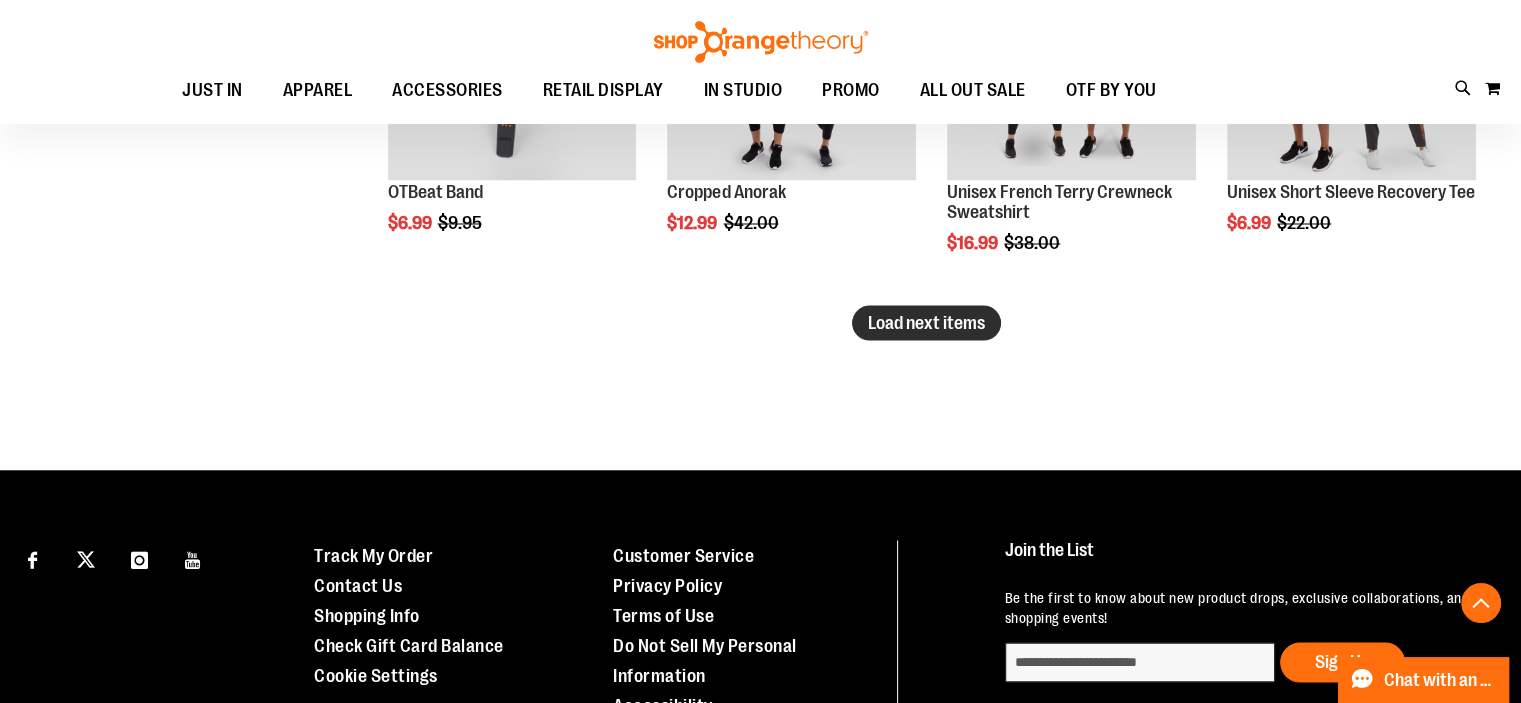 type on "**********" 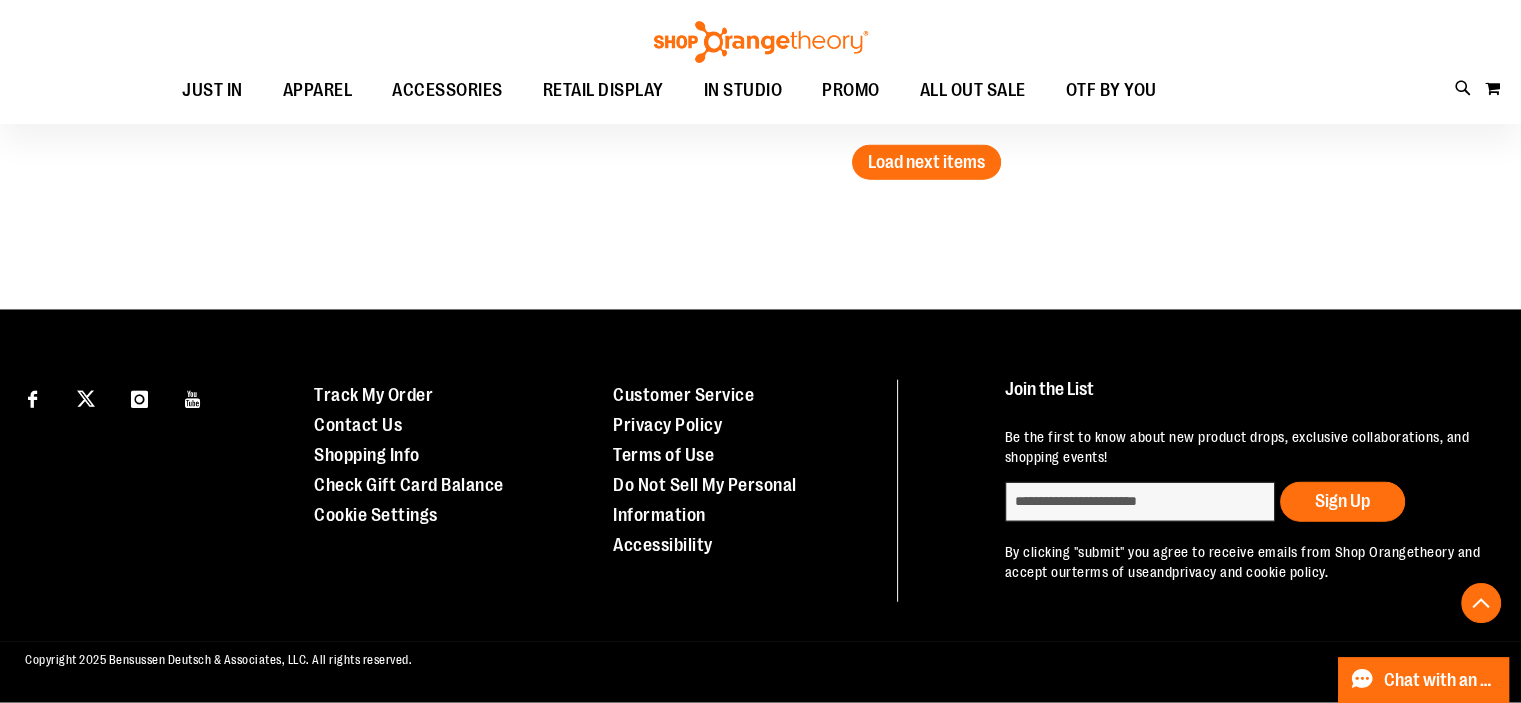 scroll, scrollTop: 4859, scrollLeft: 0, axis: vertical 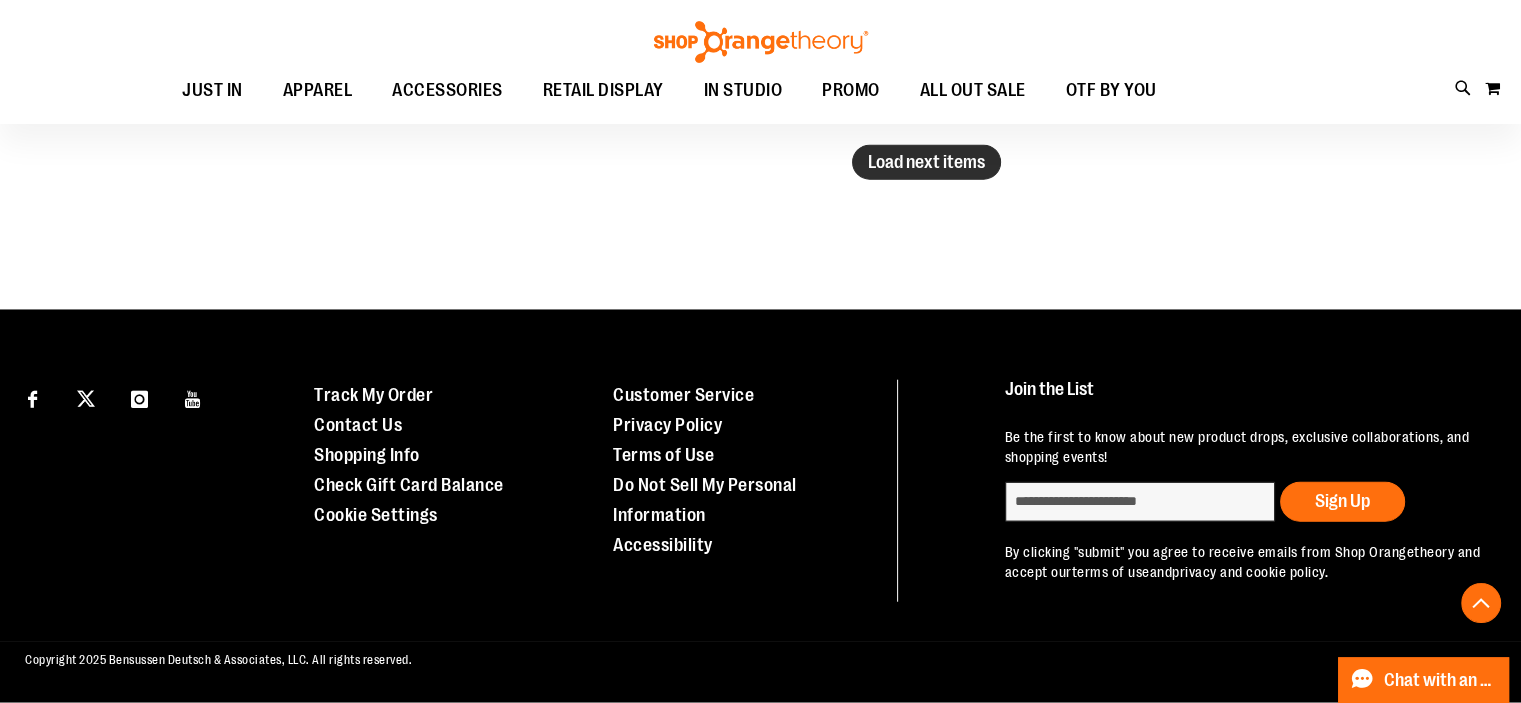 click on "Load next items" at bounding box center [926, 162] 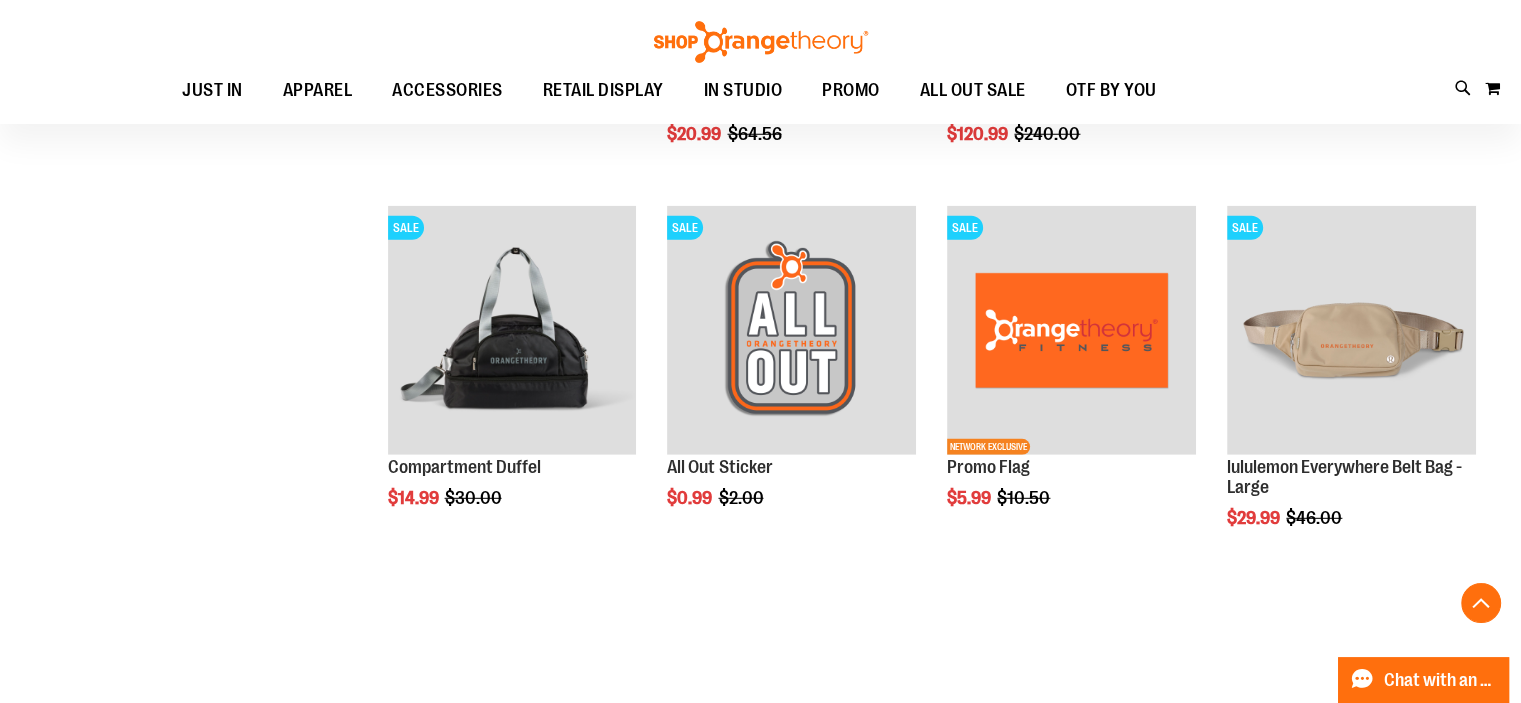 scroll, scrollTop: 5622, scrollLeft: 0, axis: vertical 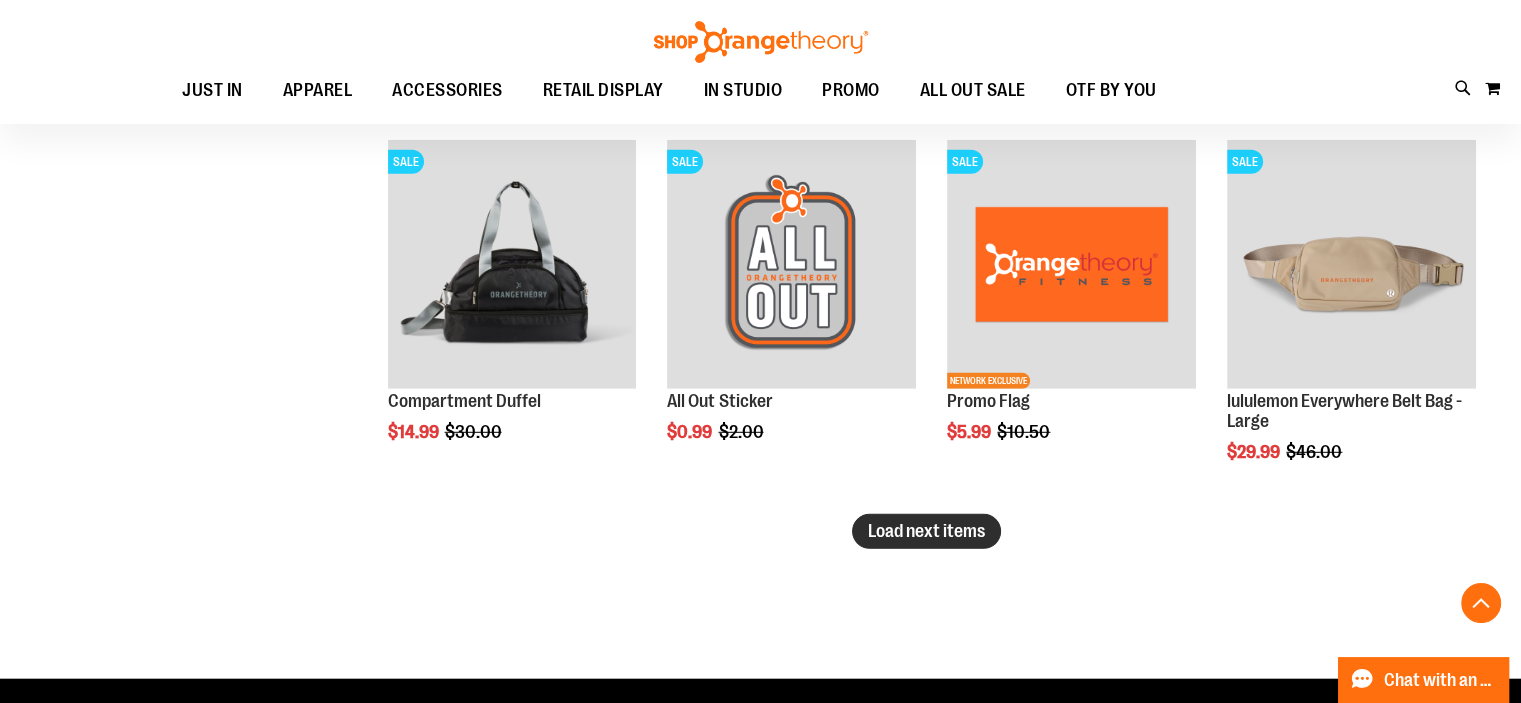 click on "Load next items" at bounding box center (926, 531) 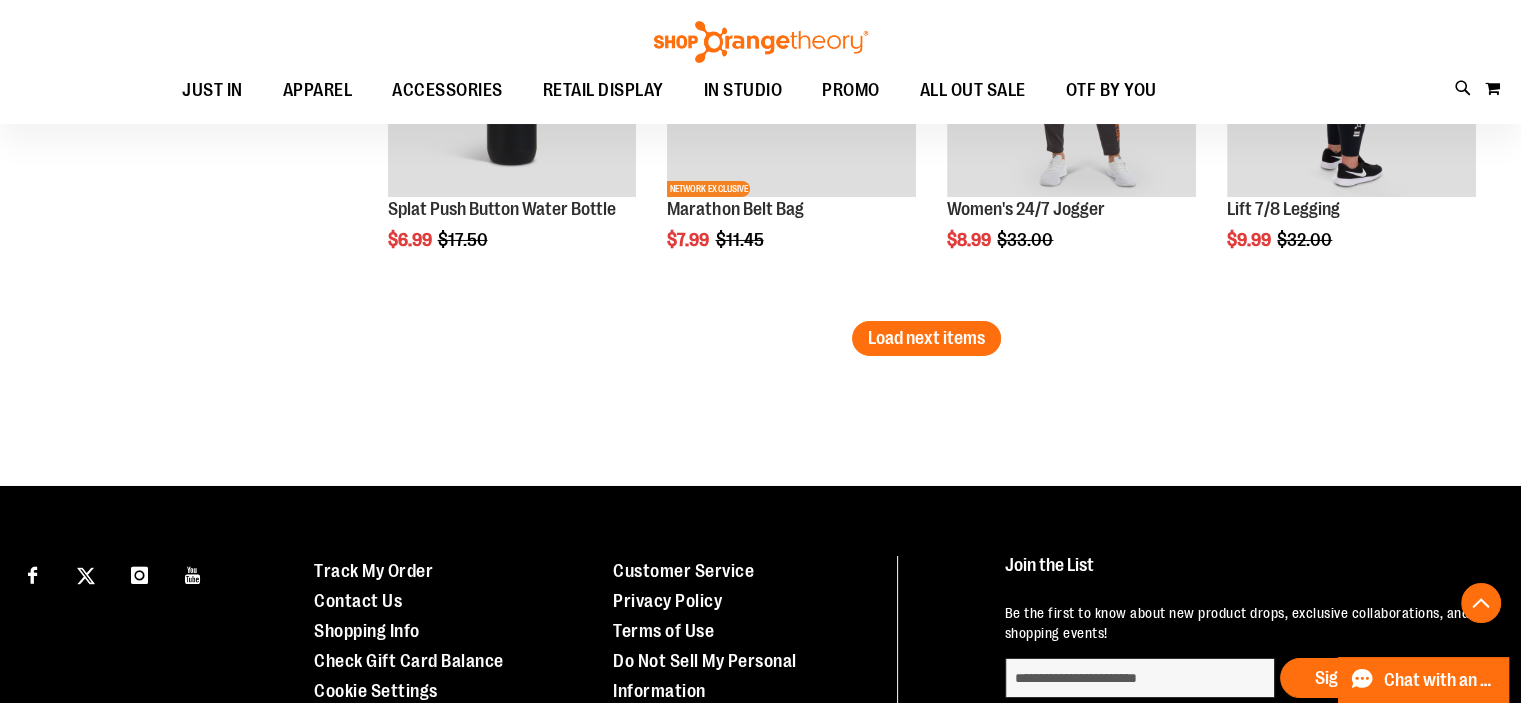 scroll, scrollTop: 6991, scrollLeft: 0, axis: vertical 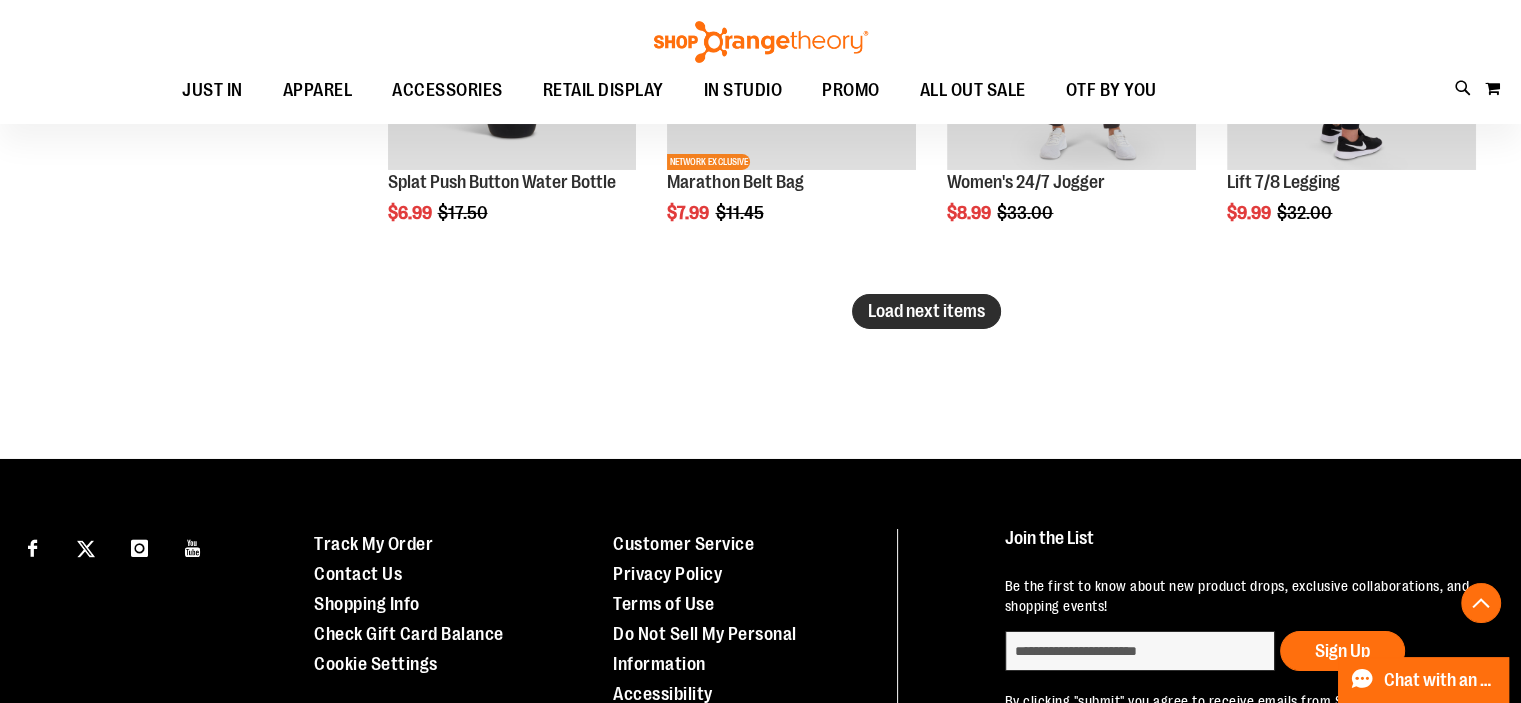 click on "Load next items" at bounding box center [926, 311] 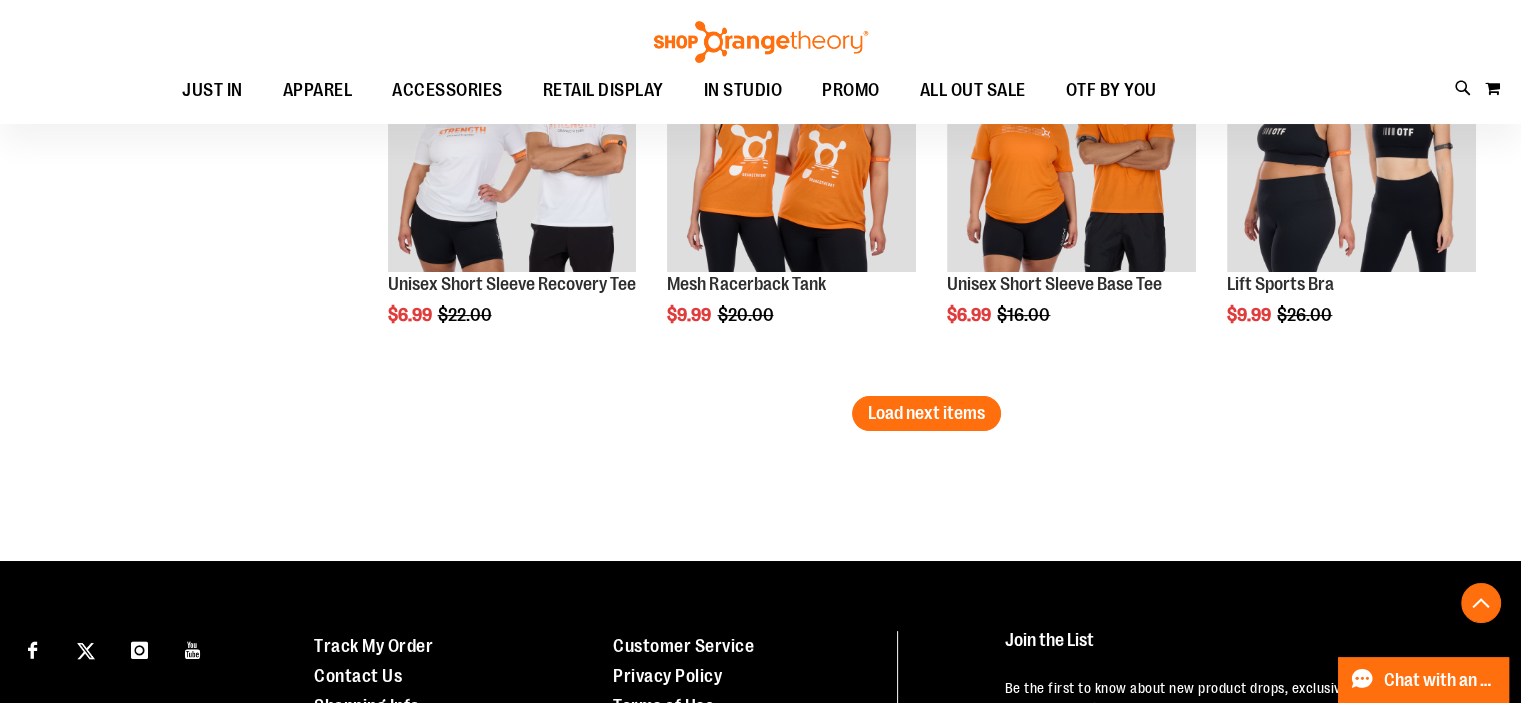 scroll, scrollTop: 8128, scrollLeft: 0, axis: vertical 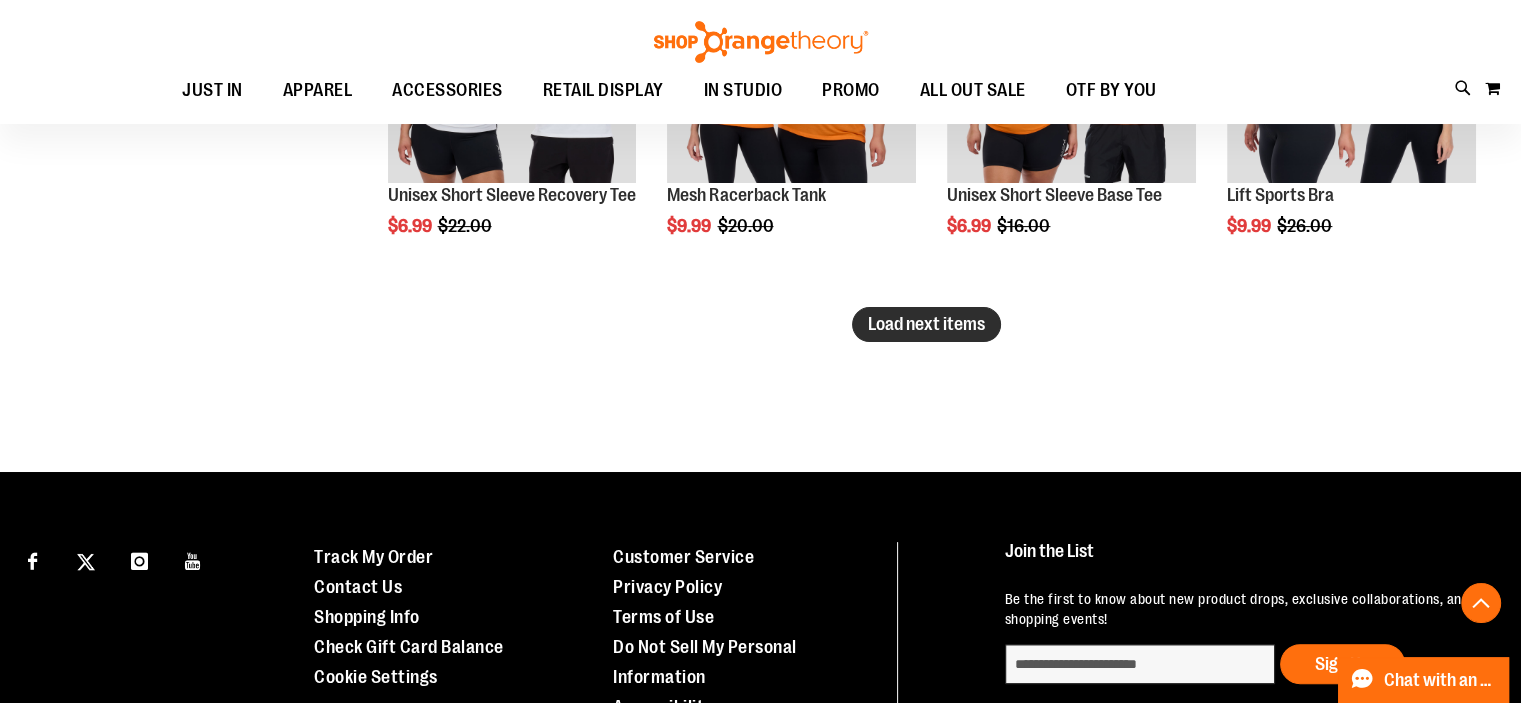 click on "Load next items" at bounding box center (926, 324) 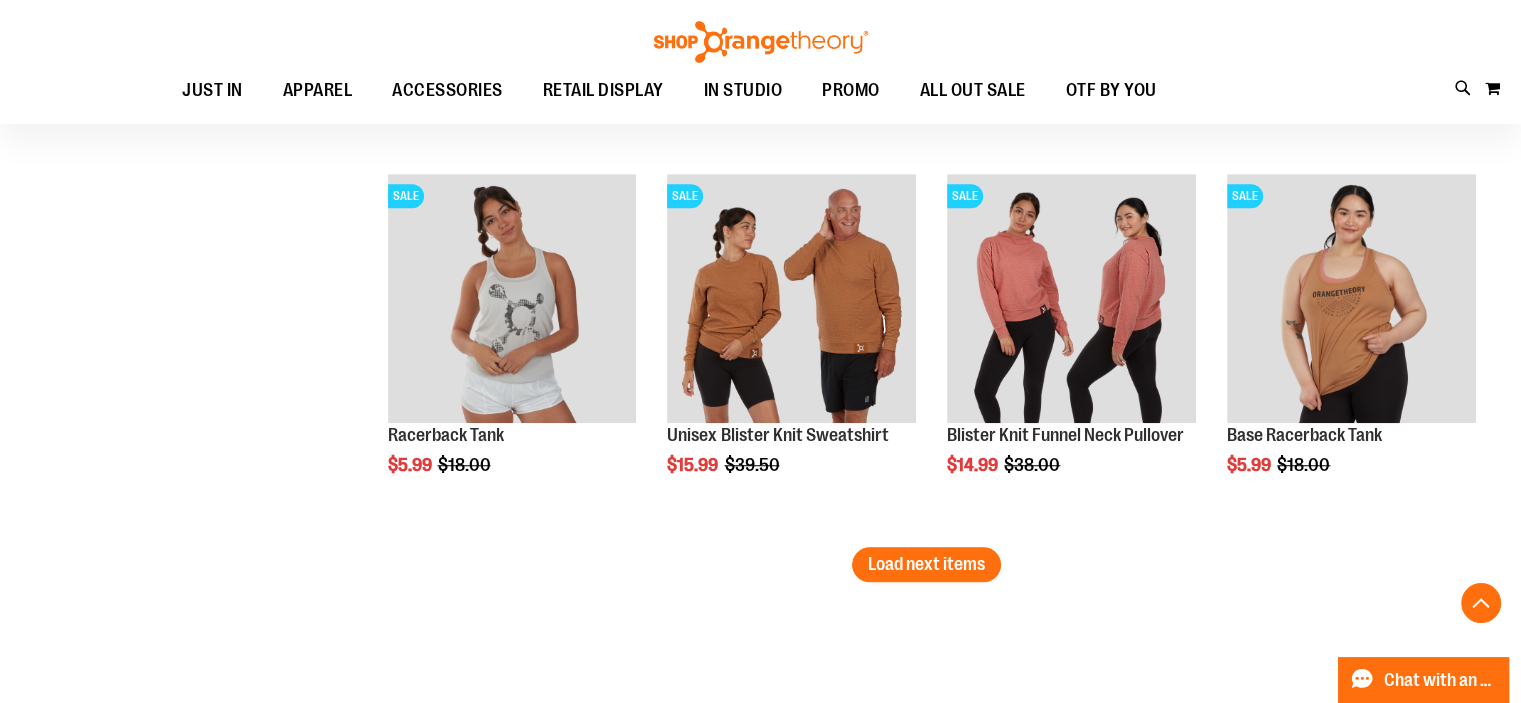 scroll, scrollTop: 9219, scrollLeft: 0, axis: vertical 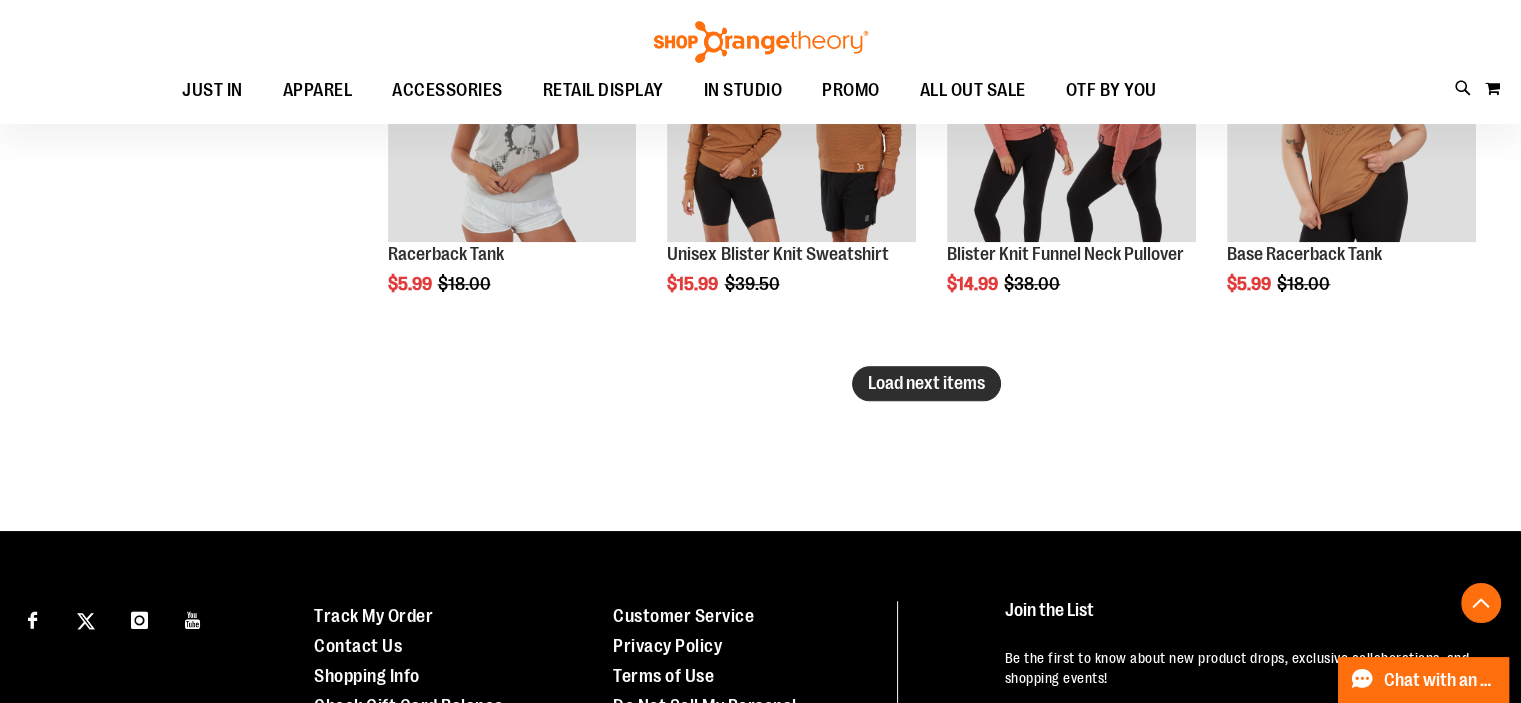 click on "Load next items" at bounding box center (926, 383) 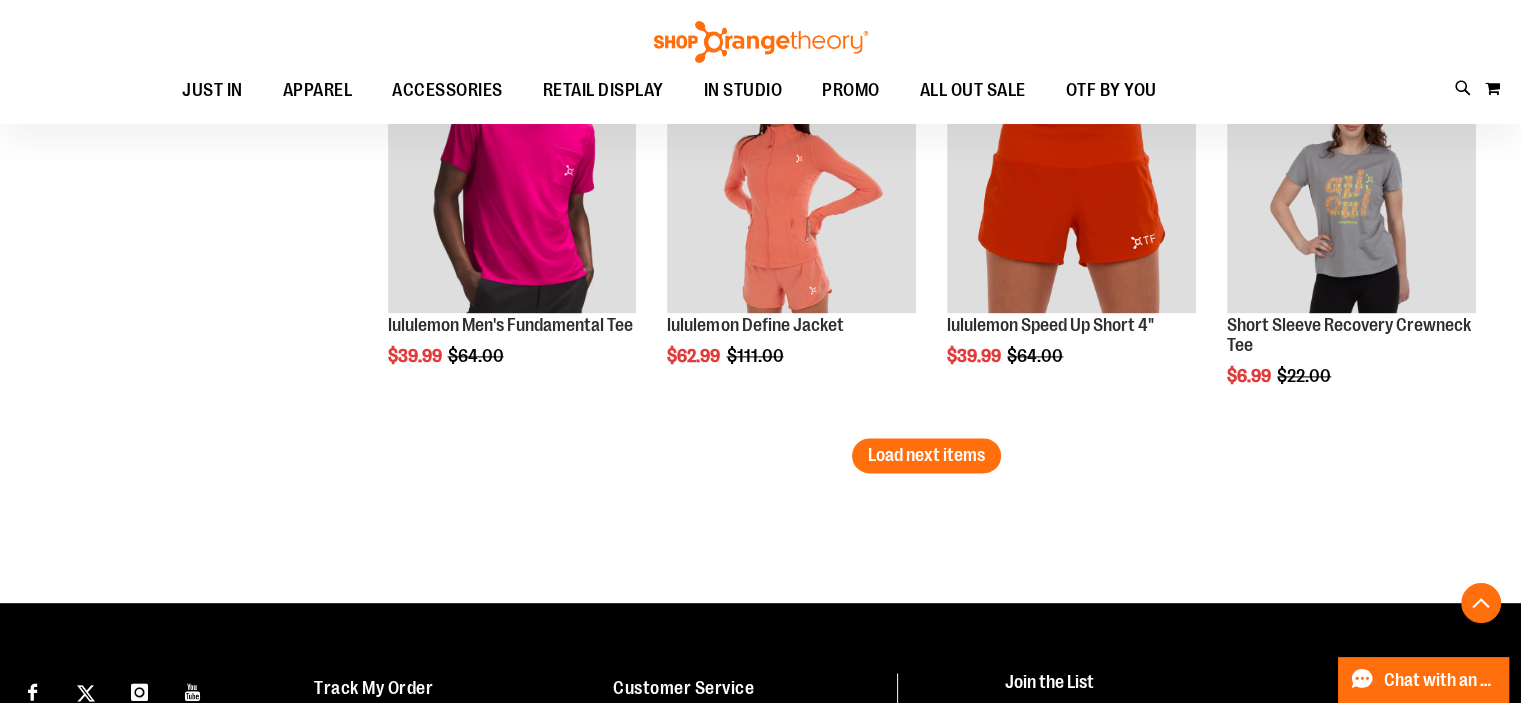 scroll, scrollTop: 10308, scrollLeft: 0, axis: vertical 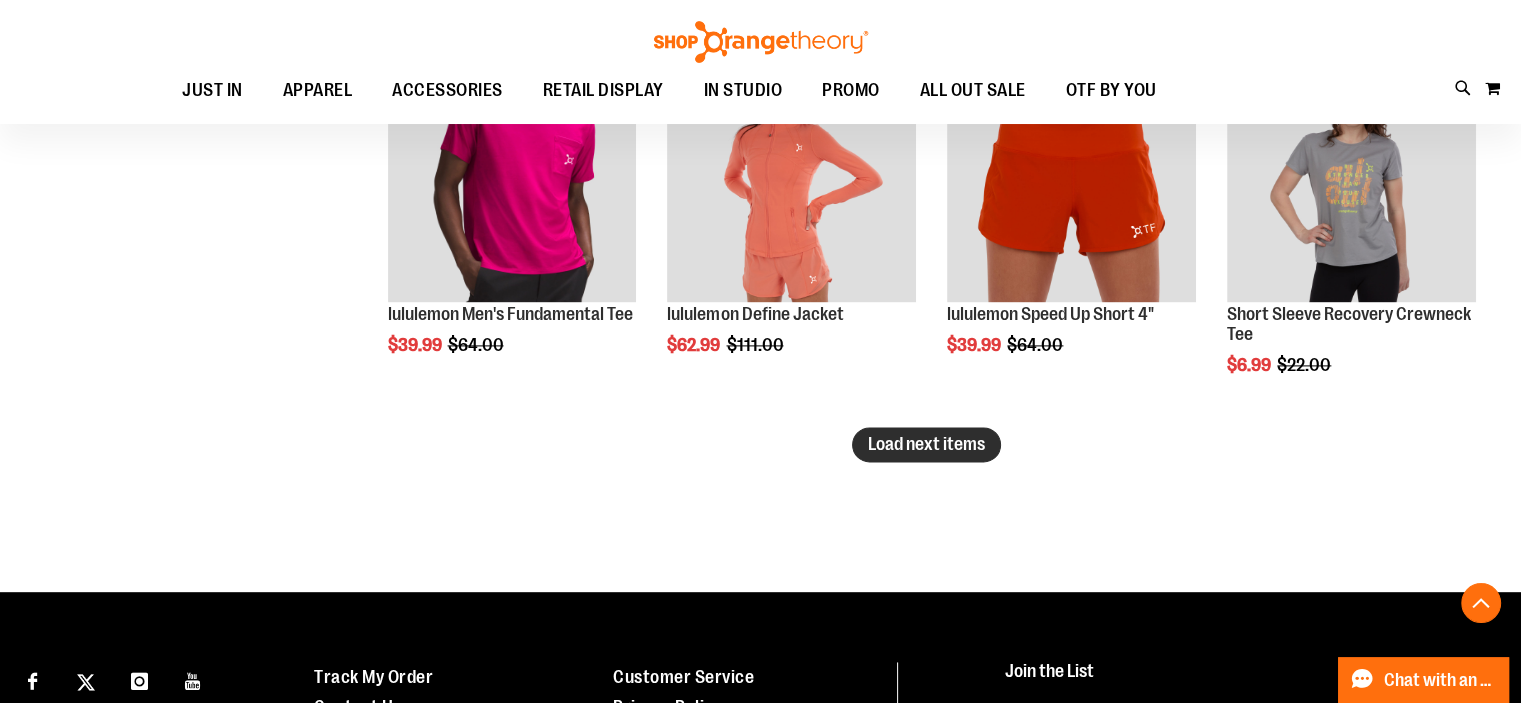 click on "Load next items" at bounding box center (926, 444) 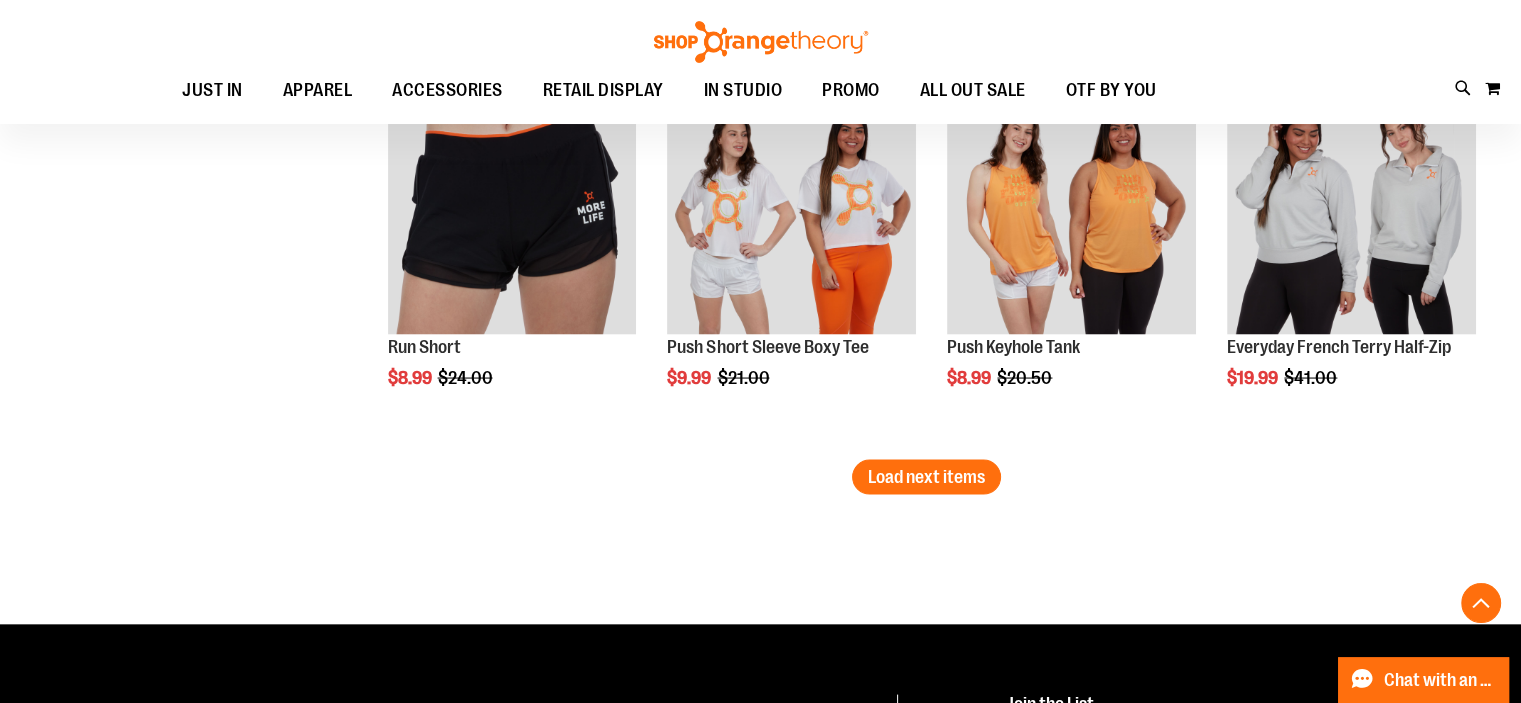 scroll, scrollTop: 11438, scrollLeft: 0, axis: vertical 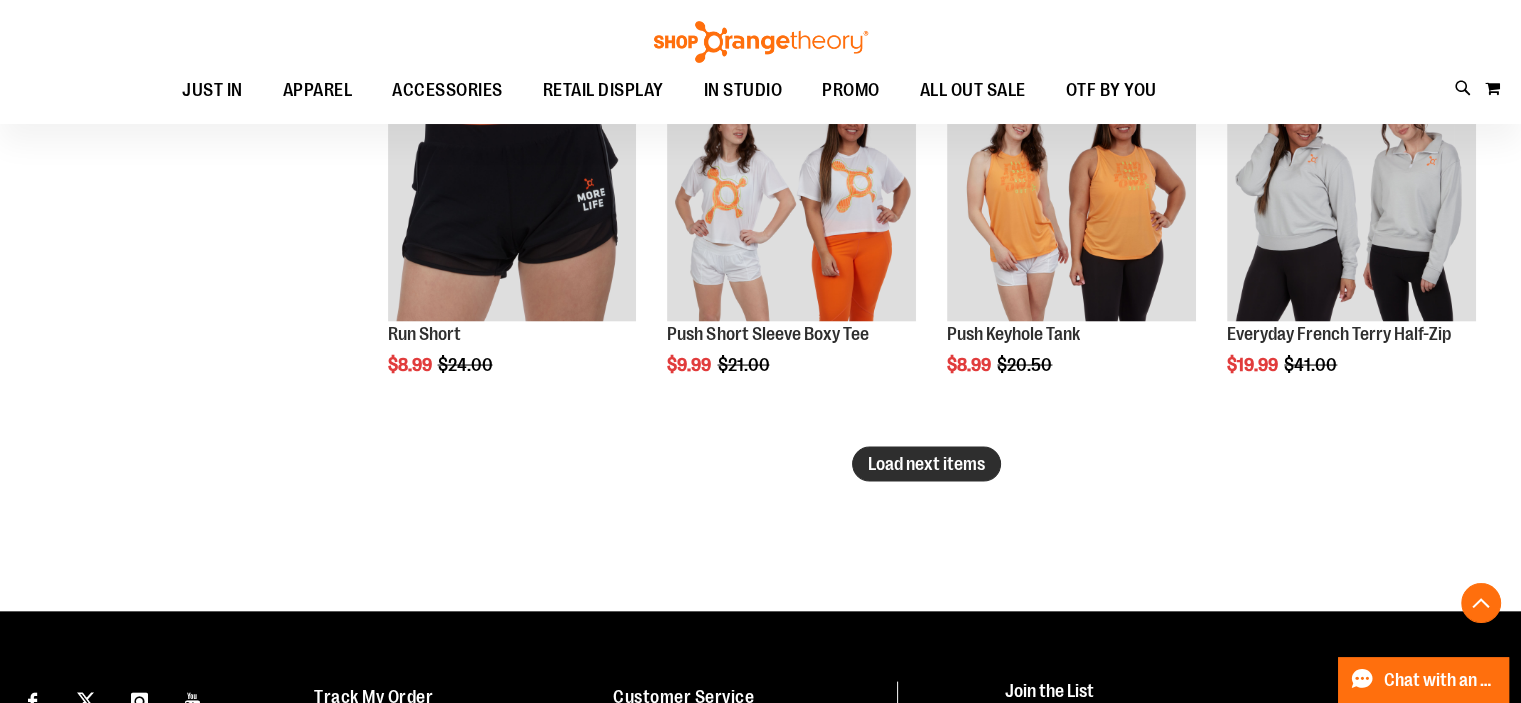 click on "Load next items" at bounding box center [926, 464] 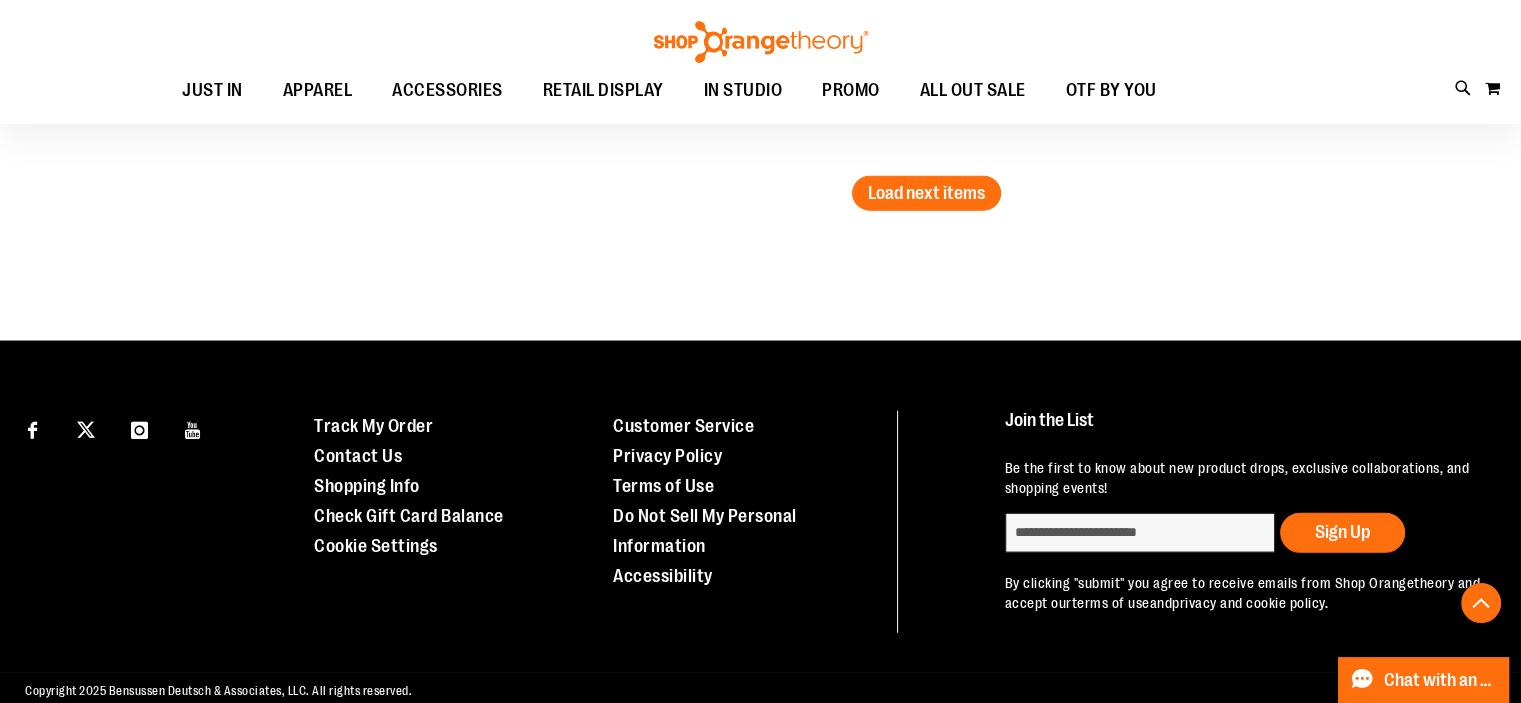 scroll, scrollTop: 12864, scrollLeft: 0, axis: vertical 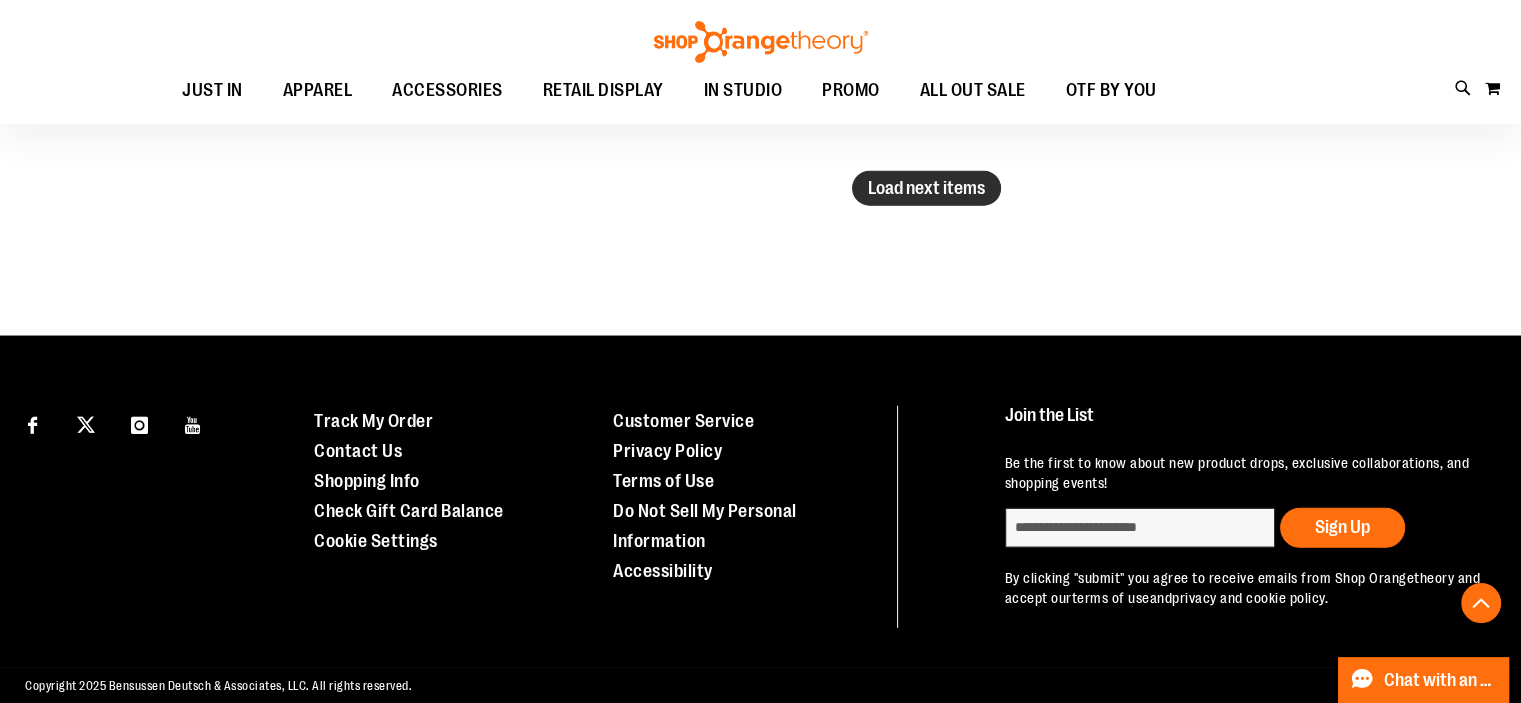 click on "Load next items" at bounding box center [926, 188] 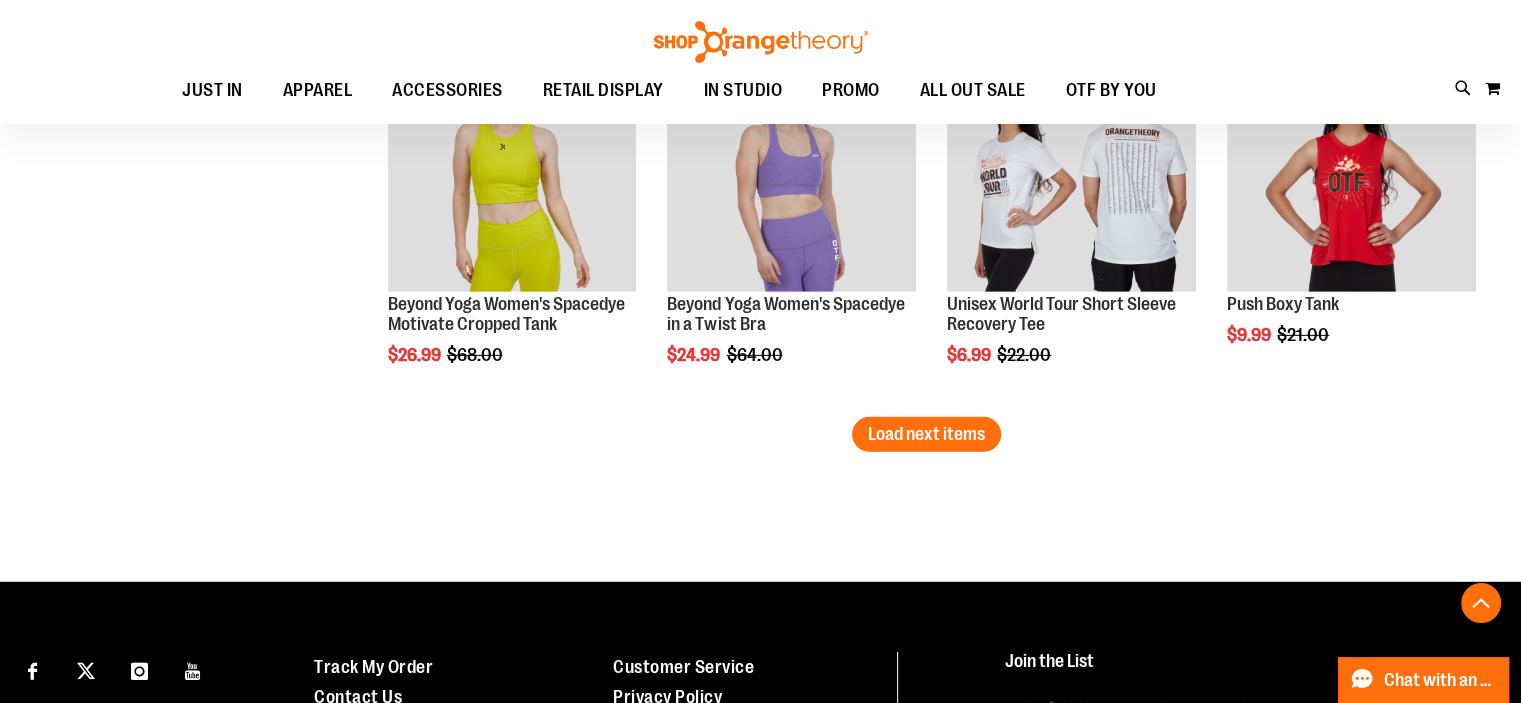 scroll, scrollTop: 13859, scrollLeft: 0, axis: vertical 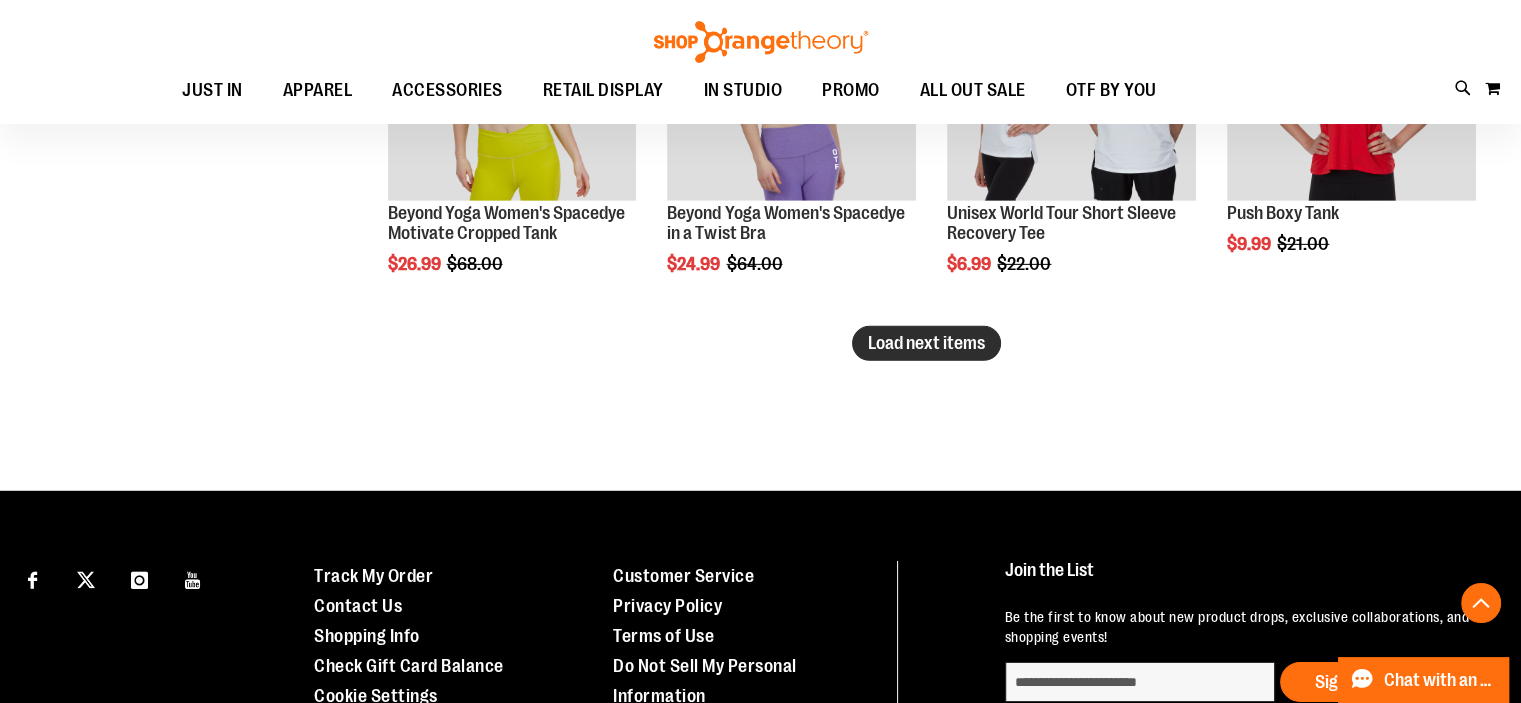 click on "Load next items" at bounding box center (926, 343) 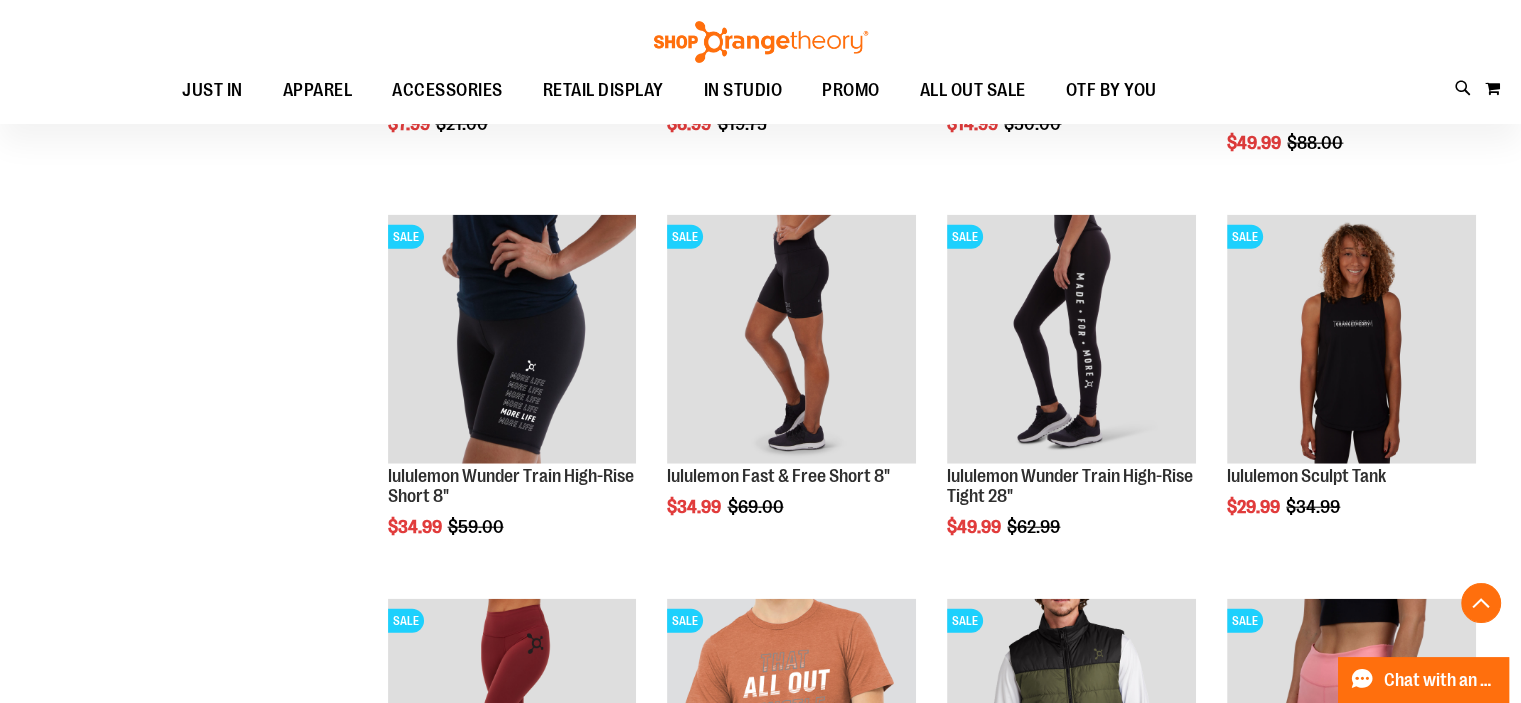 scroll, scrollTop: 12429, scrollLeft: 0, axis: vertical 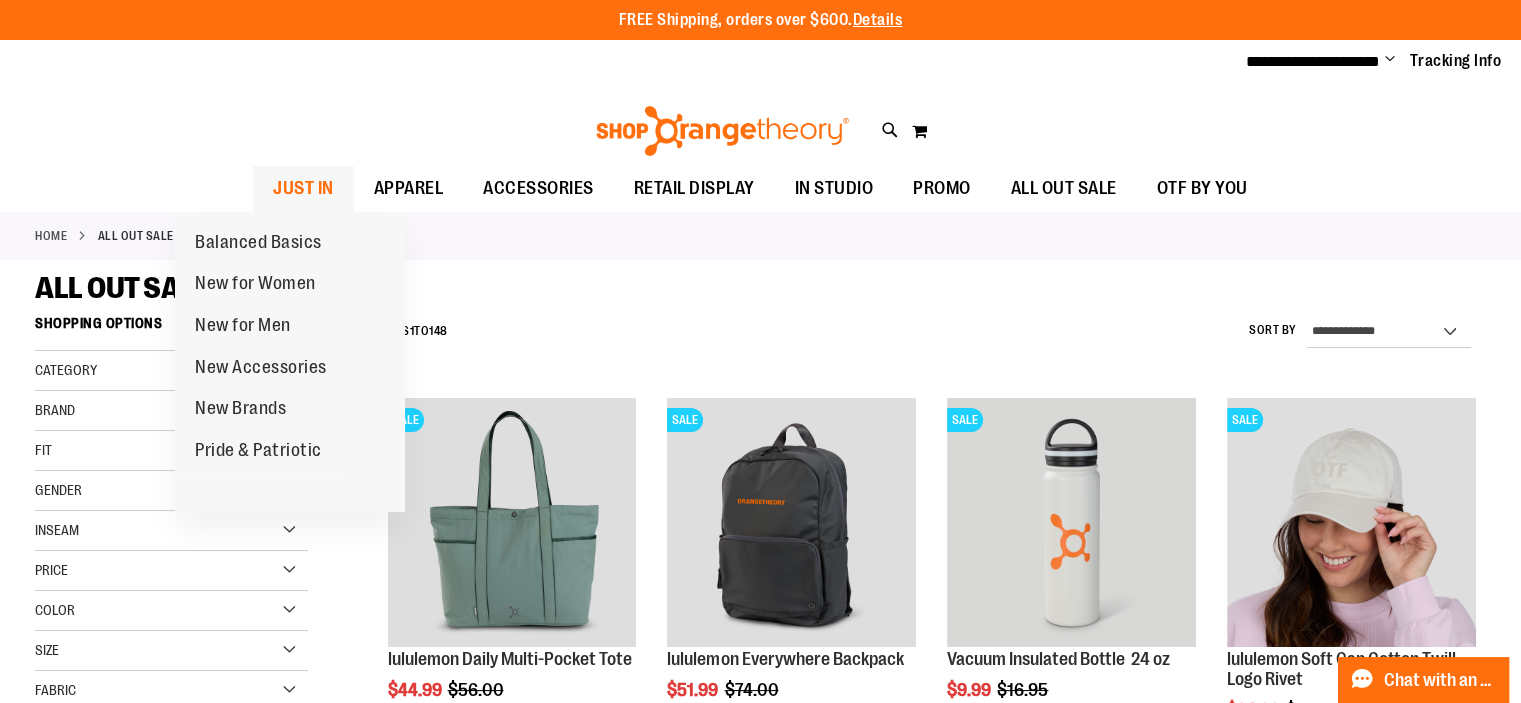 click on "JUST IN" at bounding box center (303, 188) 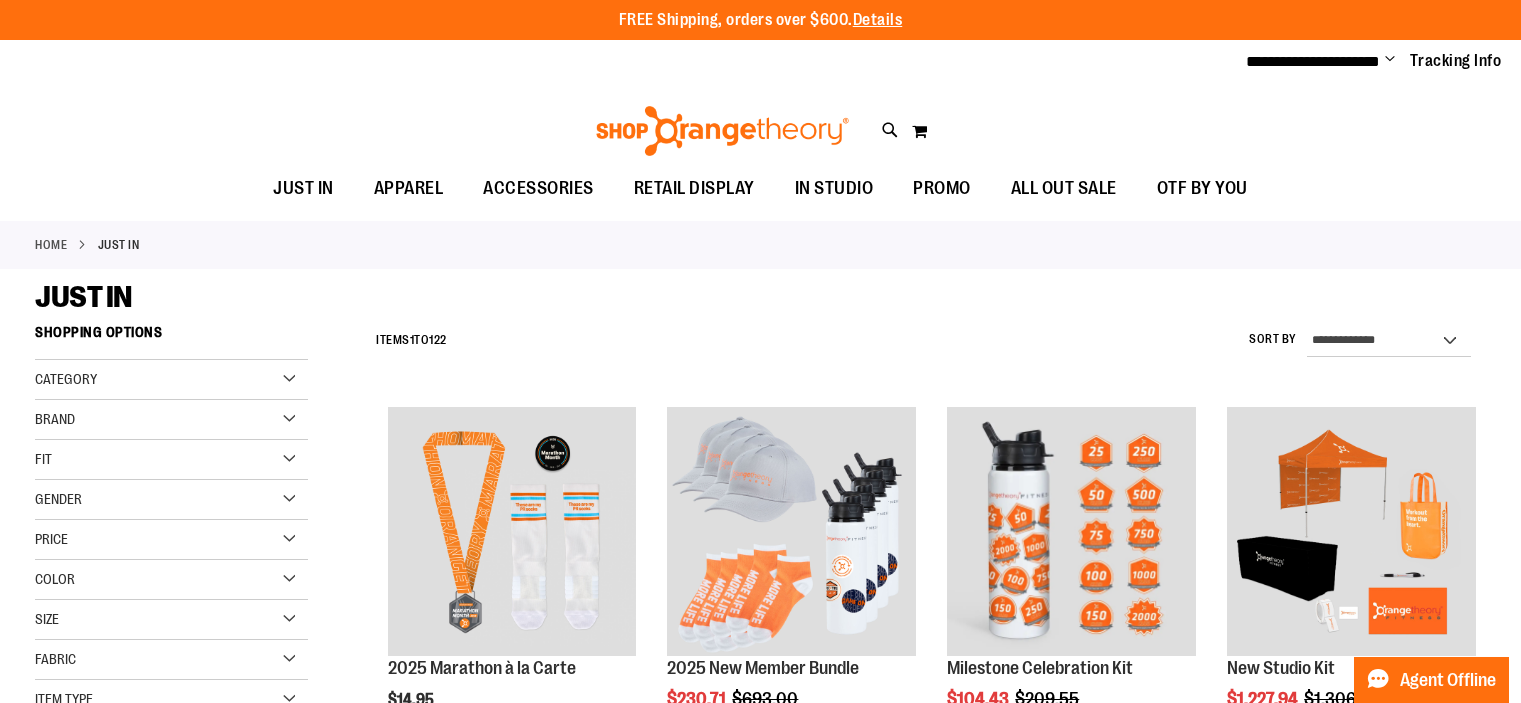 scroll, scrollTop: 0, scrollLeft: 0, axis: both 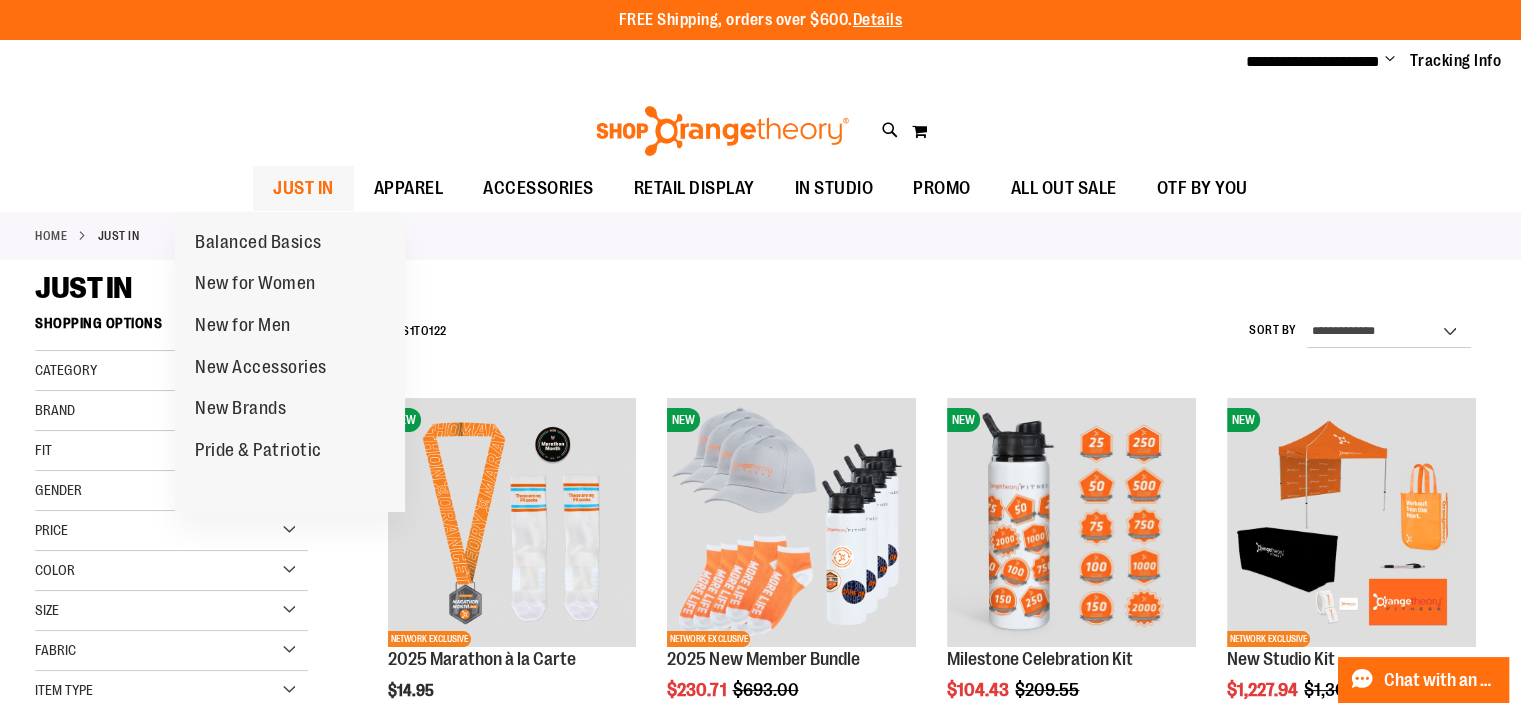 type on "**********" 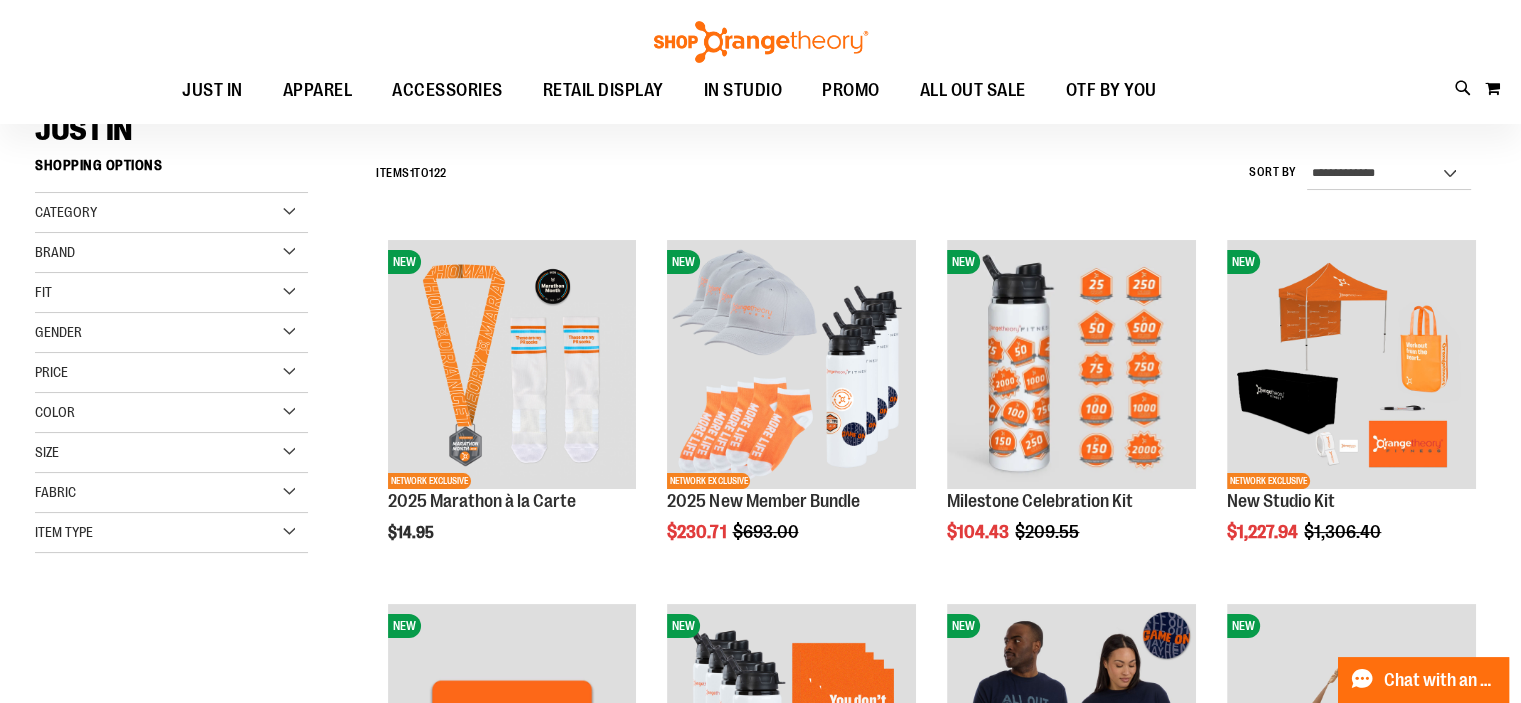 scroll, scrollTop: 0, scrollLeft: 0, axis: both 